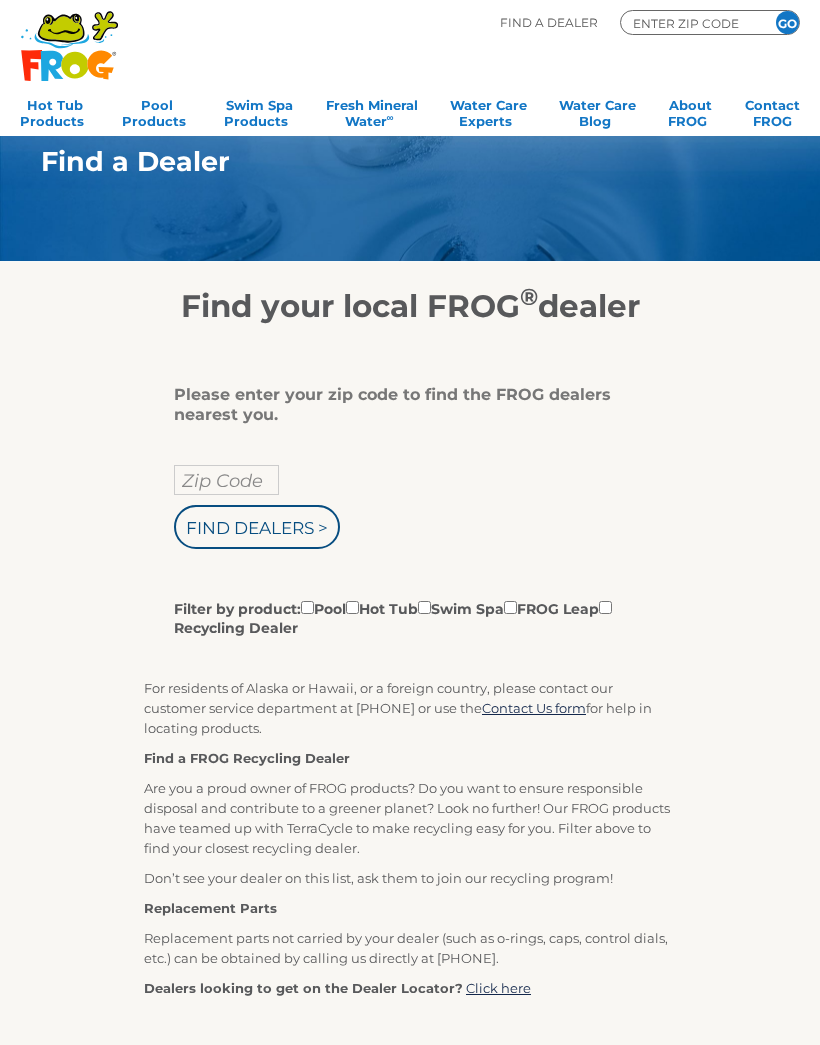 scroll, scrollTop: 0, scrollLeft: 0, axis: both 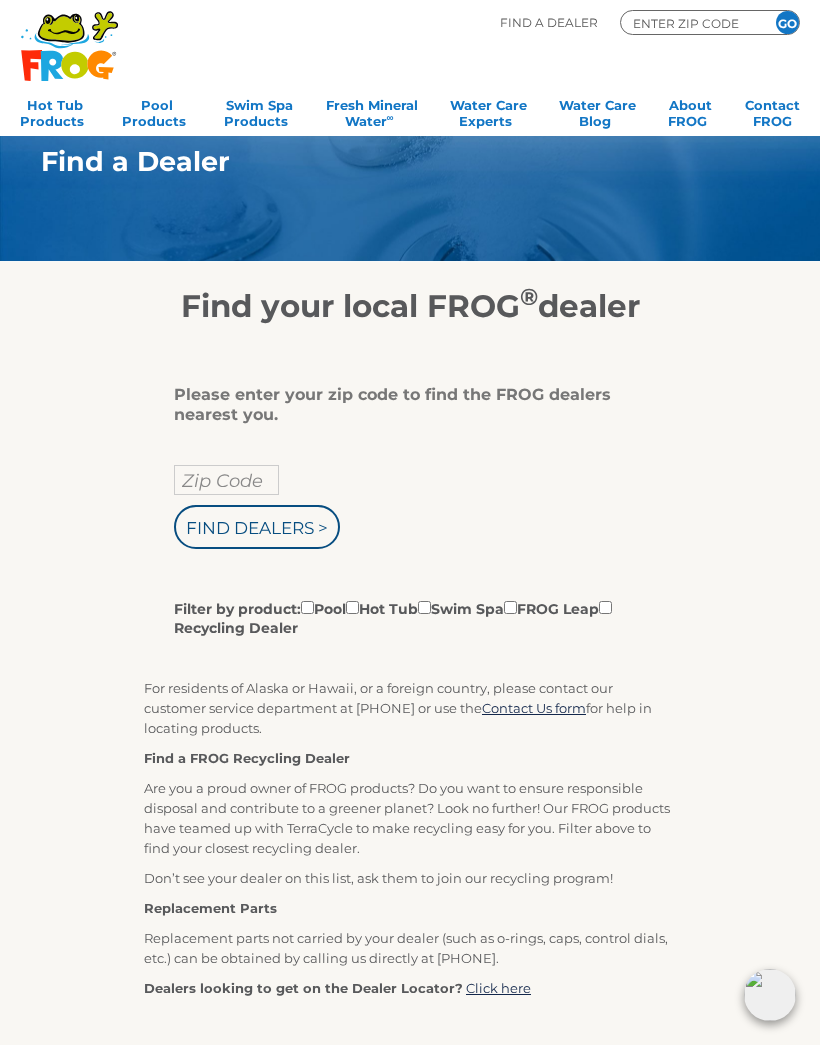 click on "Zip Code" at bounding box center [226, 480] 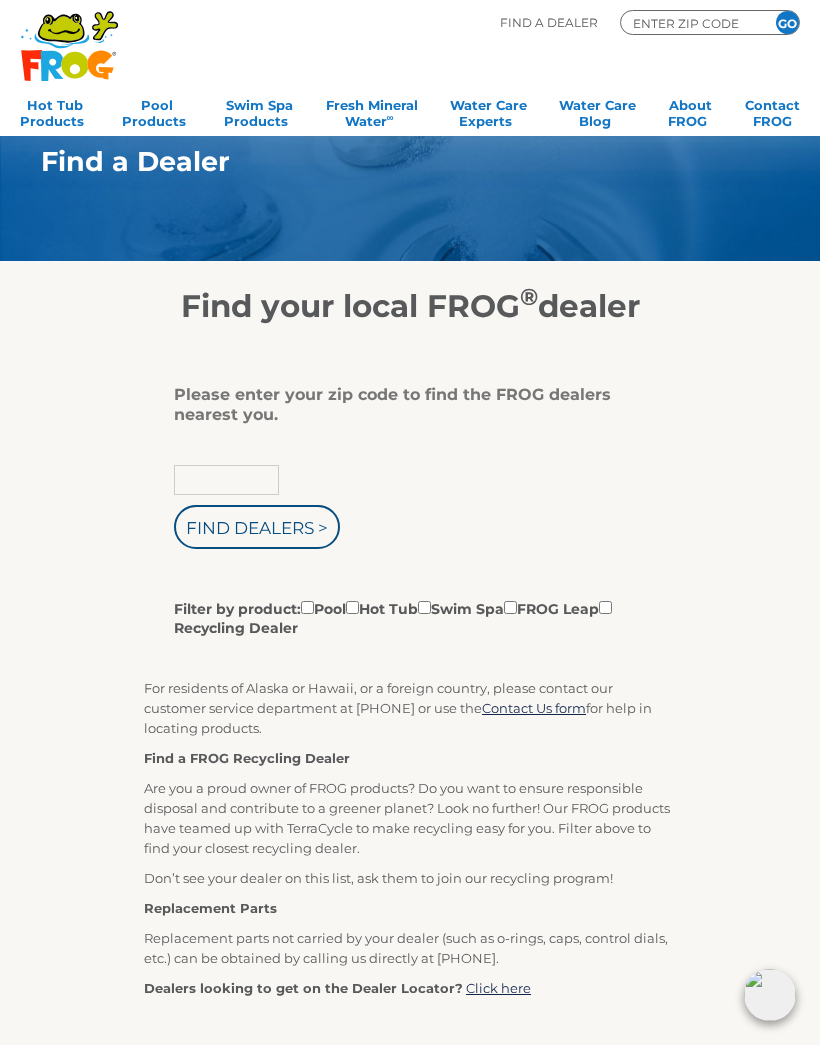 type on "Zip Code" 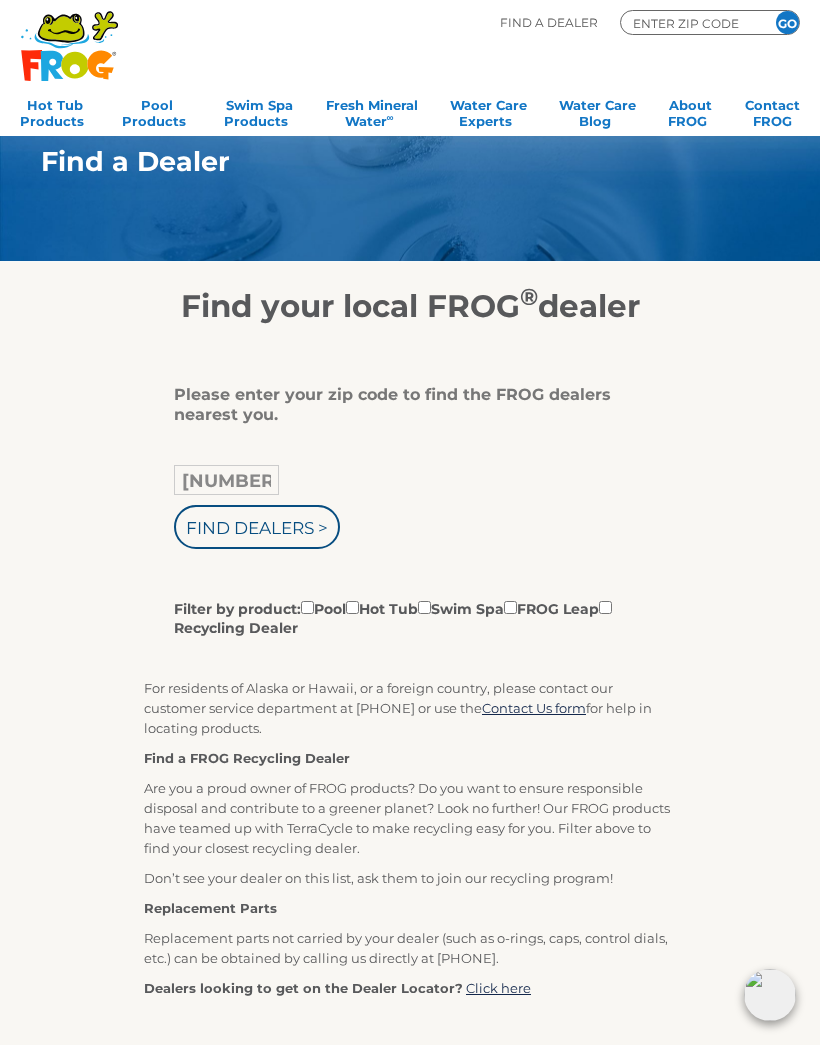 type on "[NUMBER]" 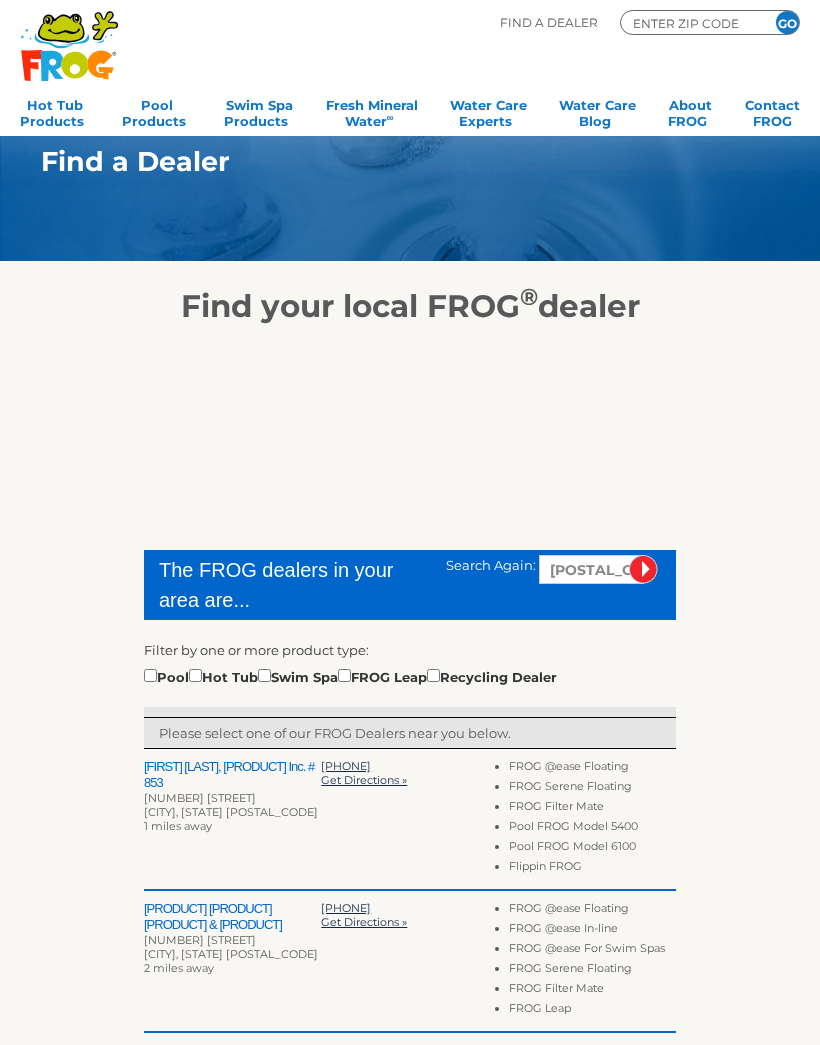 scroll, scrollTop: 0, scrollLeft: 0, axis: both 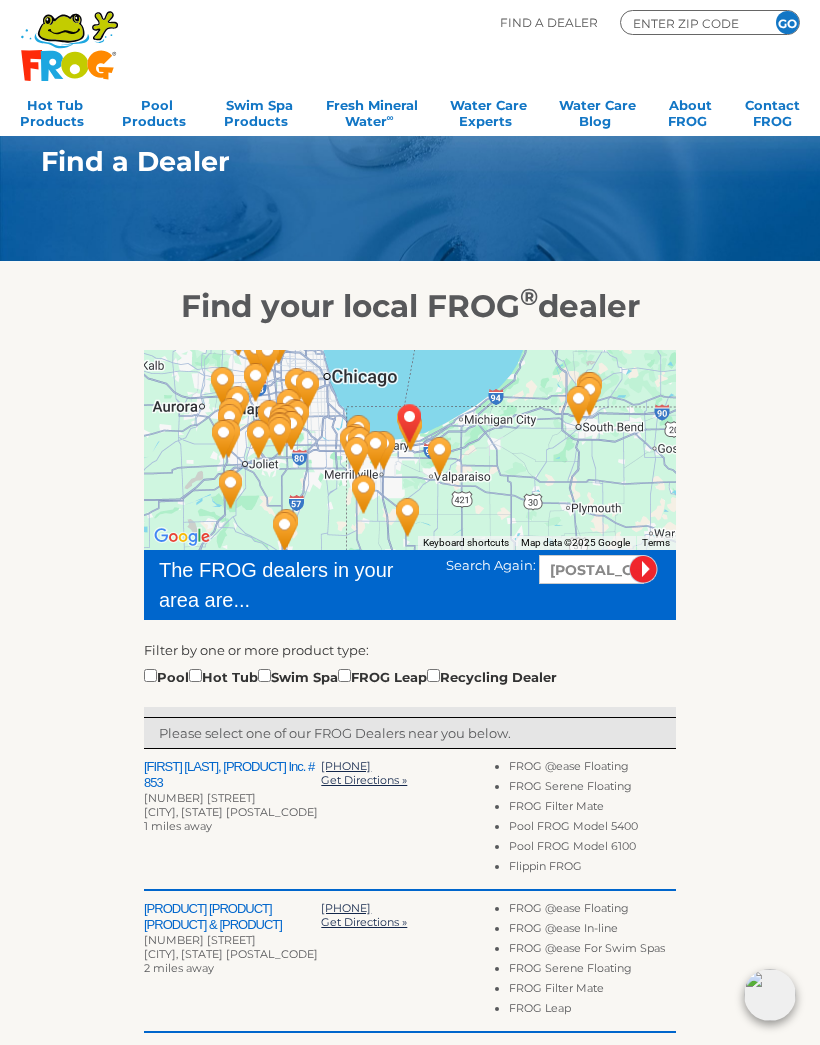 click at bounding box center (195, 675) 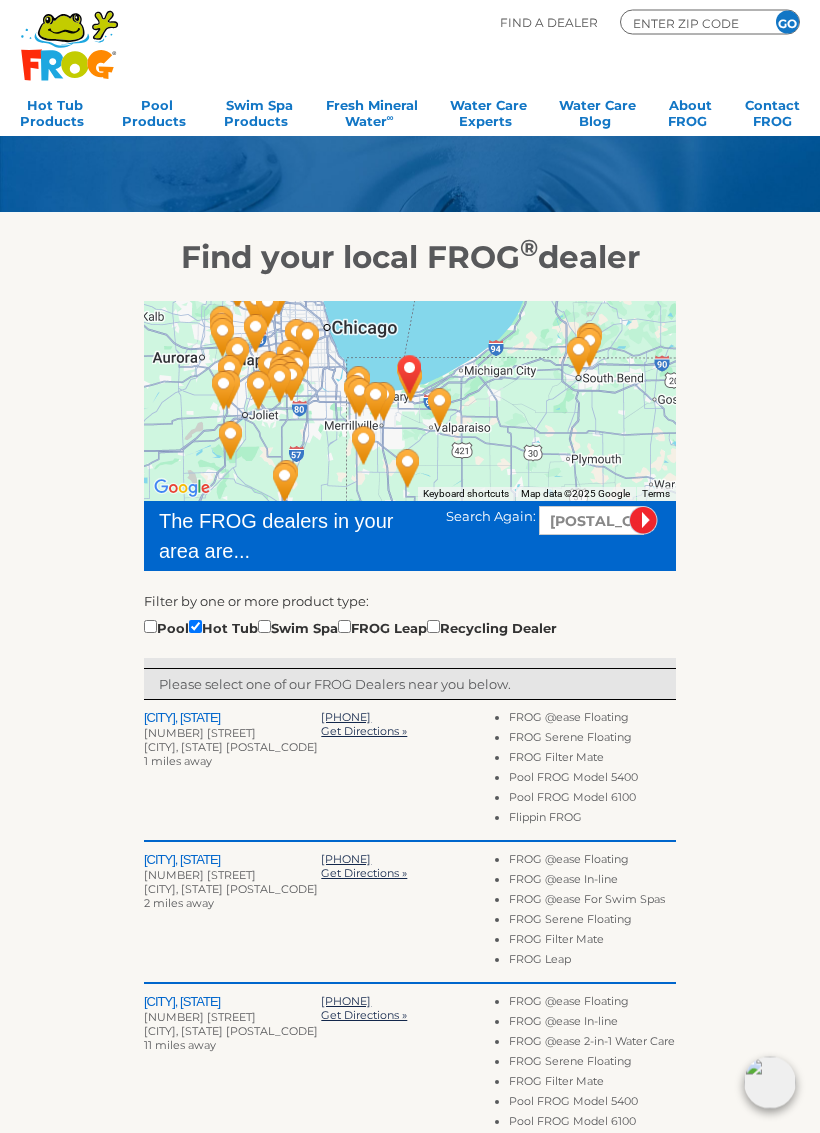 scroll, scrollTop: 49, scrollLeft: 0, axis: vertical 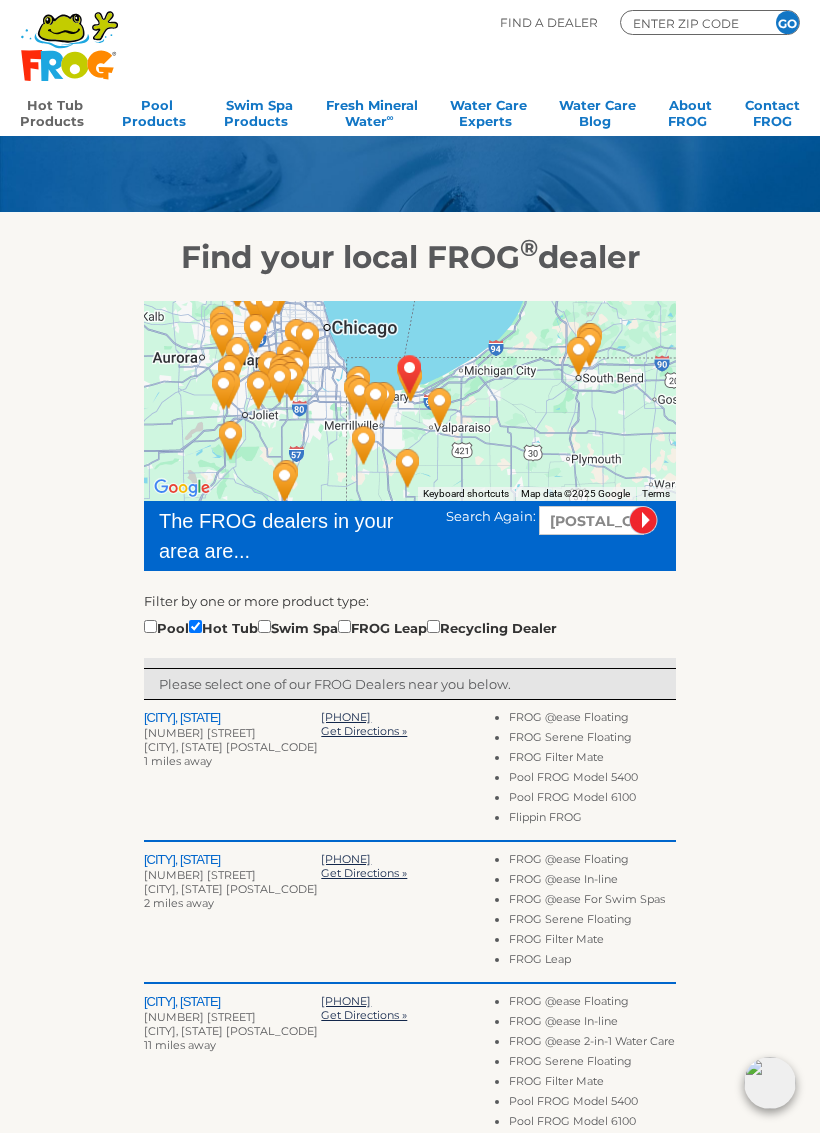 click on "Hot Tub  Products" at bounding box center [55, 111] 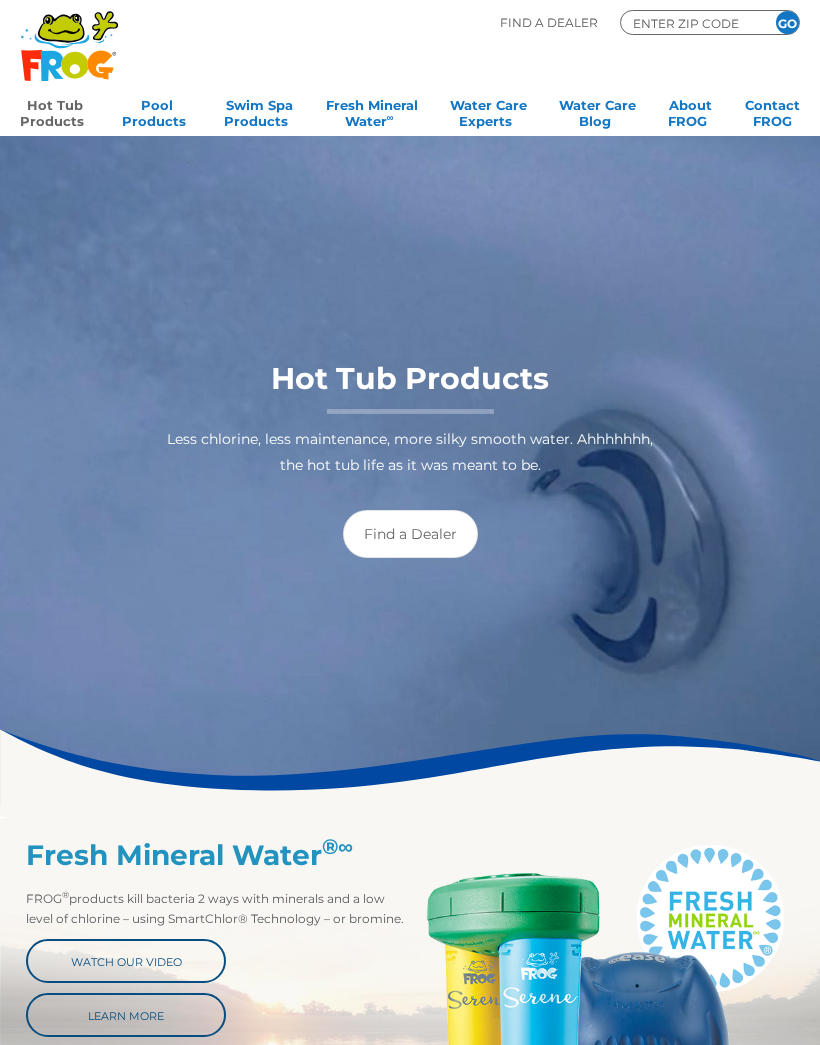 scroll, scrollTop: 0, scrollLeft: 0, axis: both 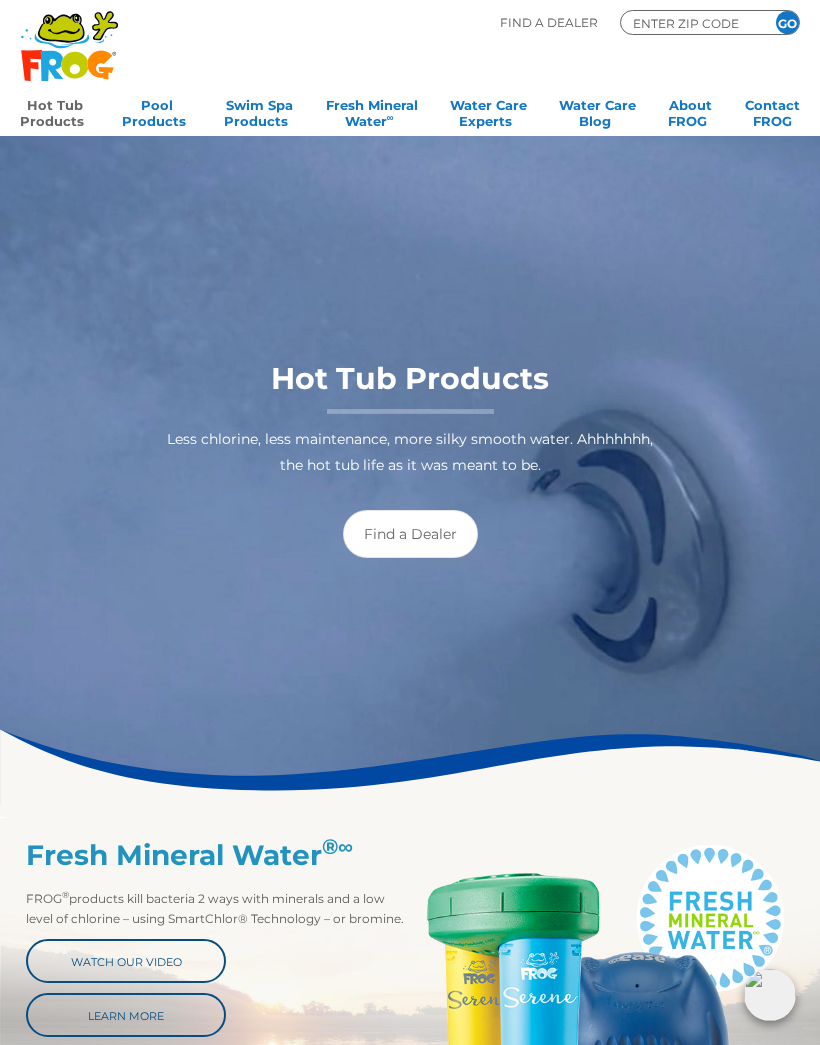 click on "Find a Dealer" at bounding box center [410, 534] 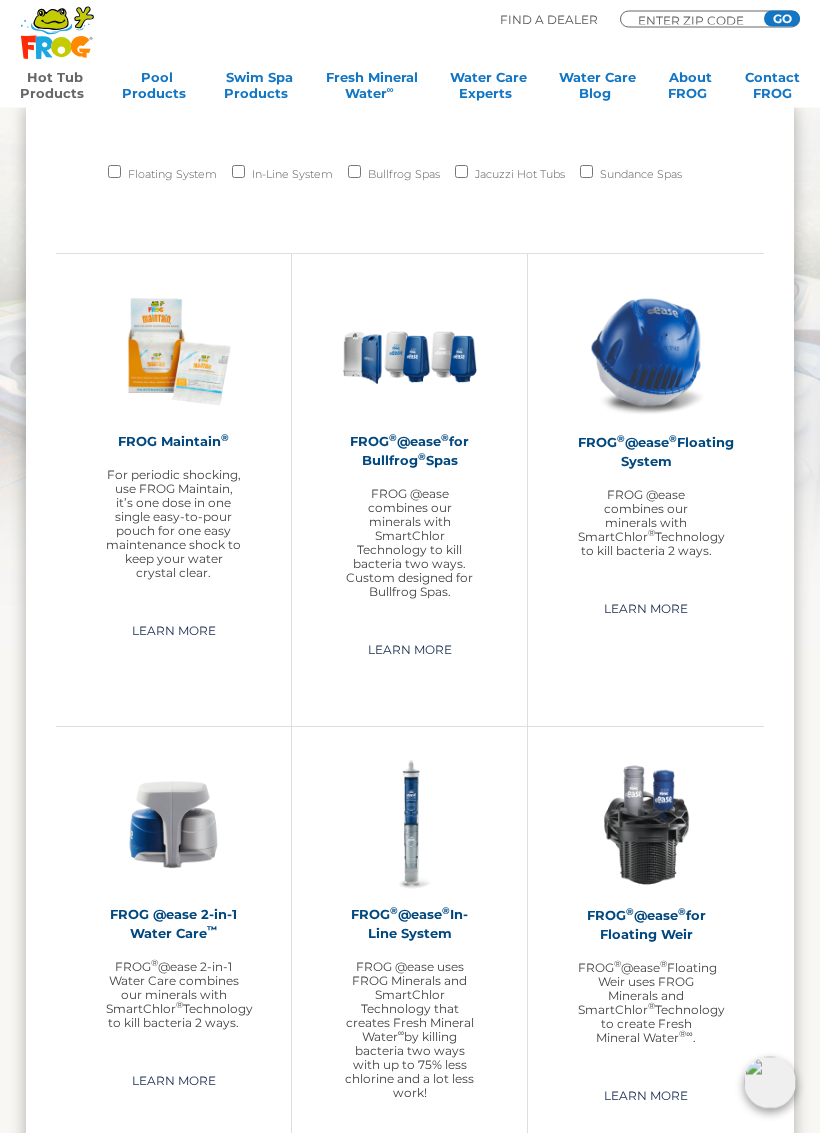 scroll, scrollTop: 1424, scrollLeft: 0, axis: vertical 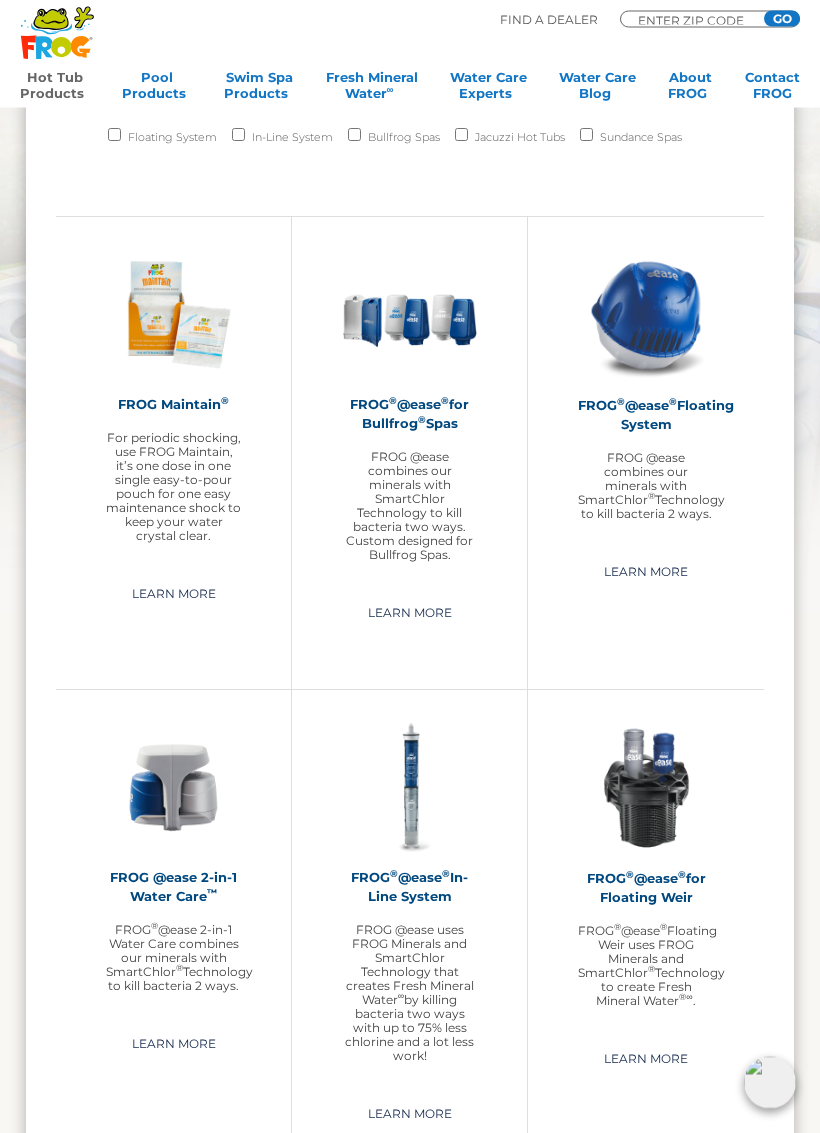 click on "Learn More" at bounding box center [646, 573] 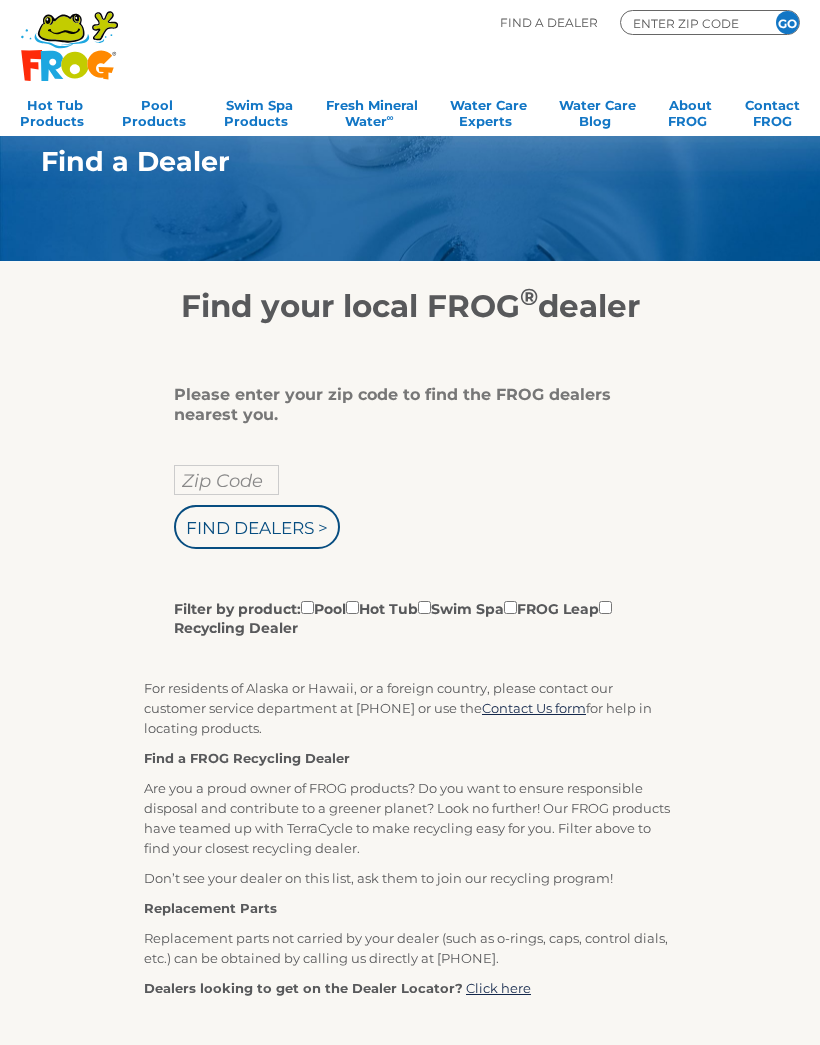 scroll, scrollTop: 0, scrollLeft: 0, axis: both 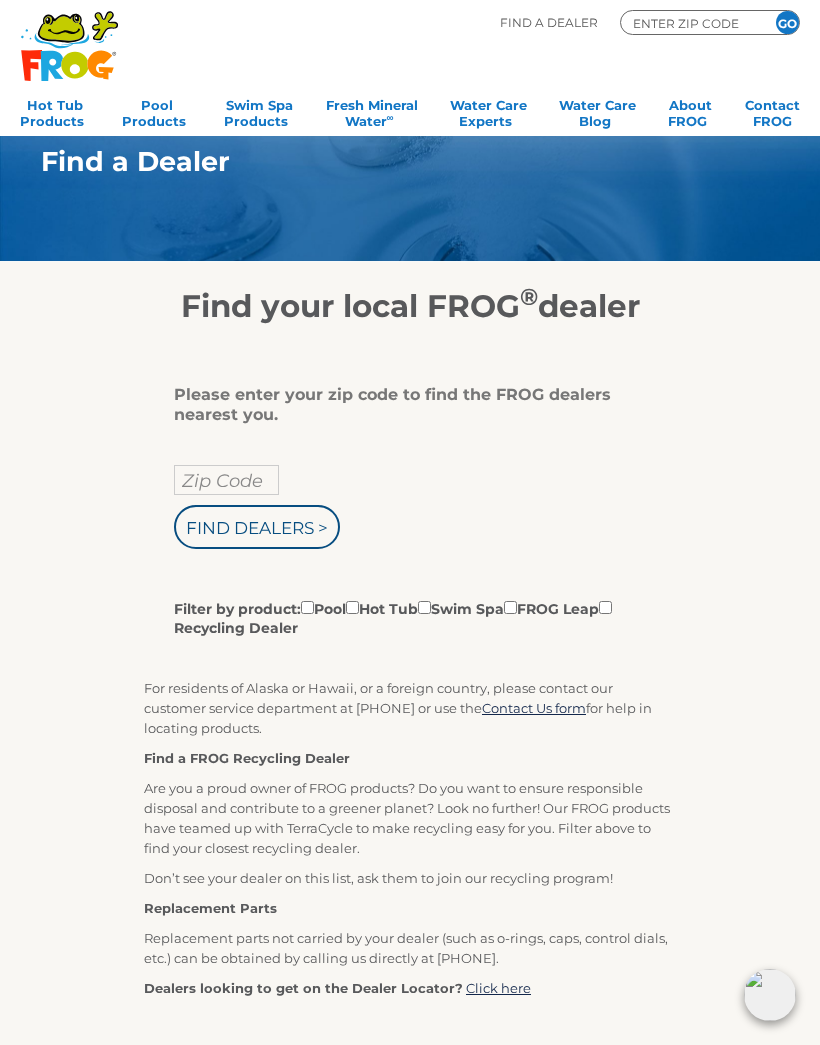 click on "Zip Code" at bounding box center (226, 480) 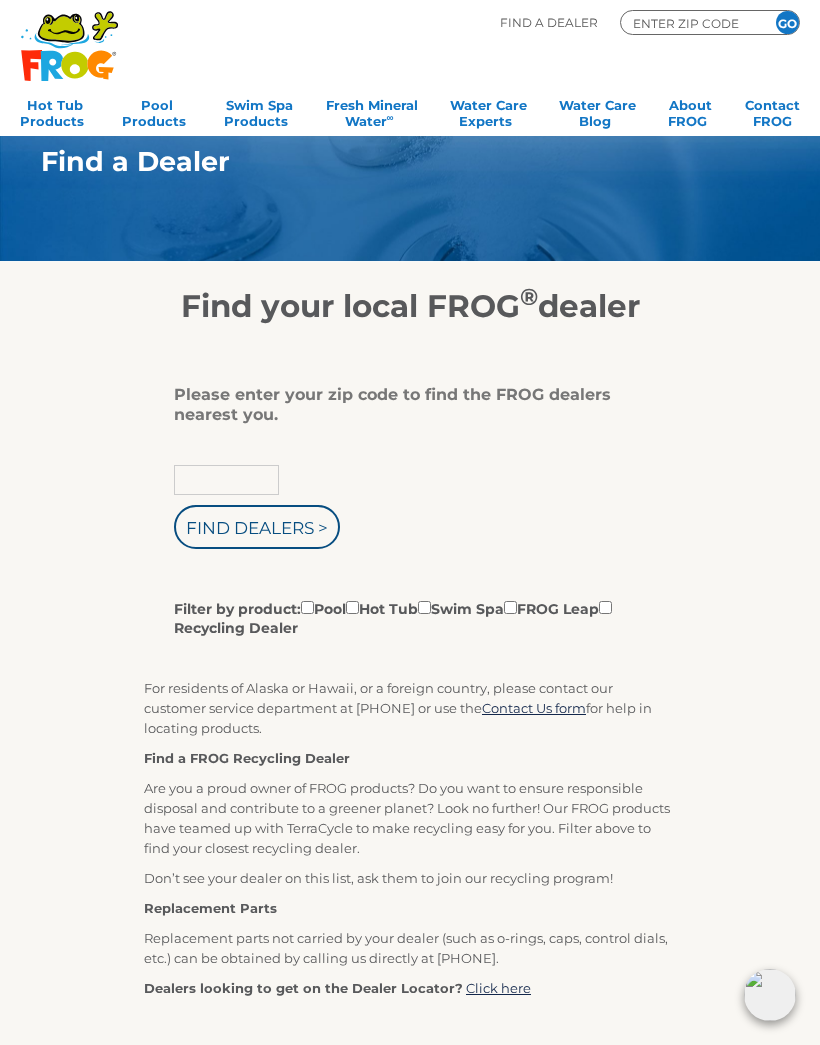 type on "Zip Code" 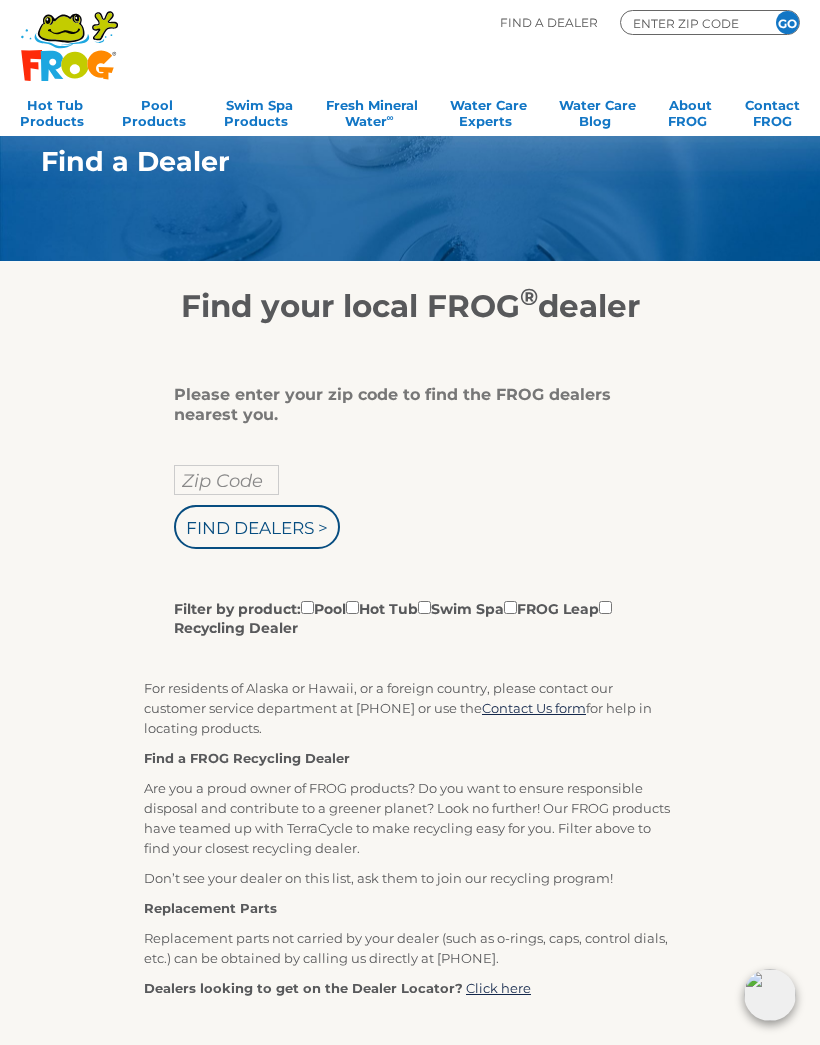 type 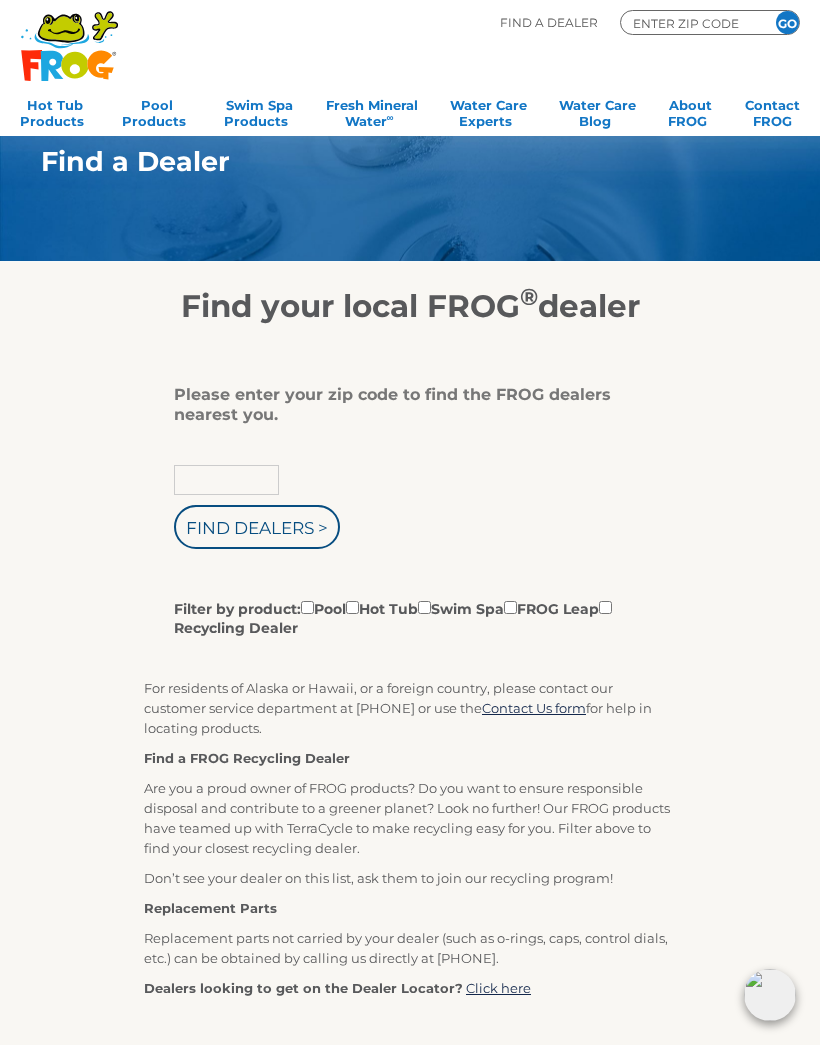 click on "Find Dealers >" at bounding box center [257, 527] 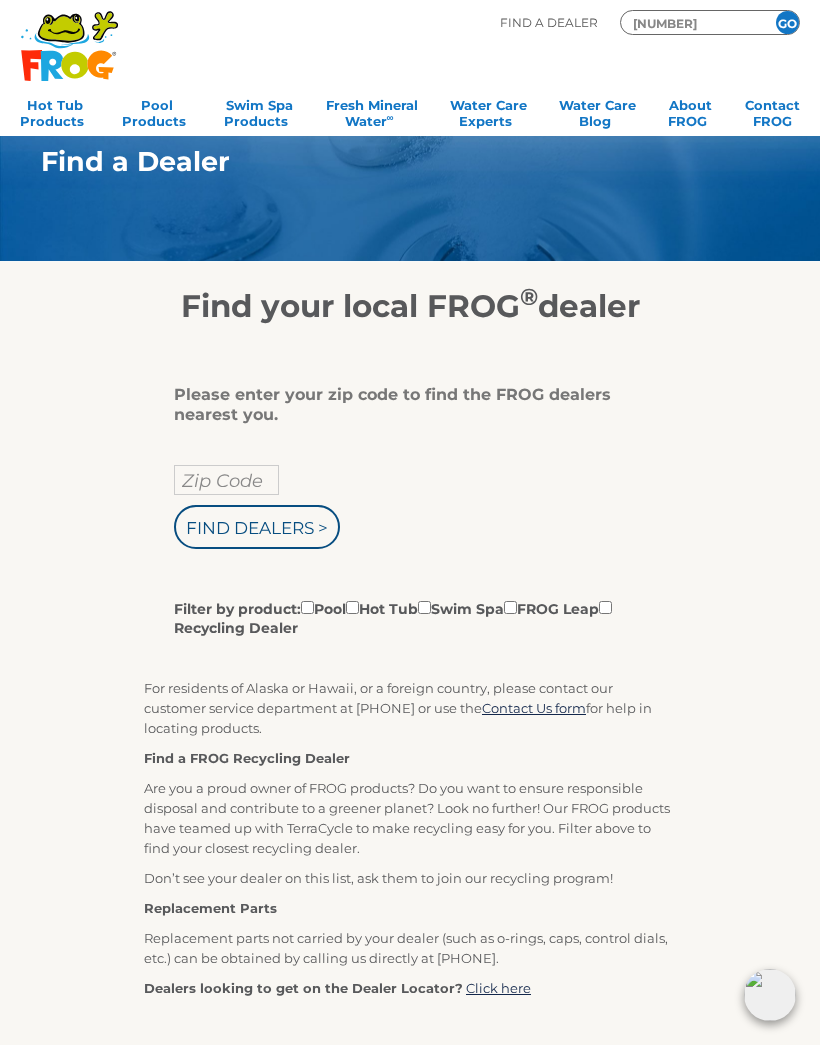type on "[POSTAL_CODE]" 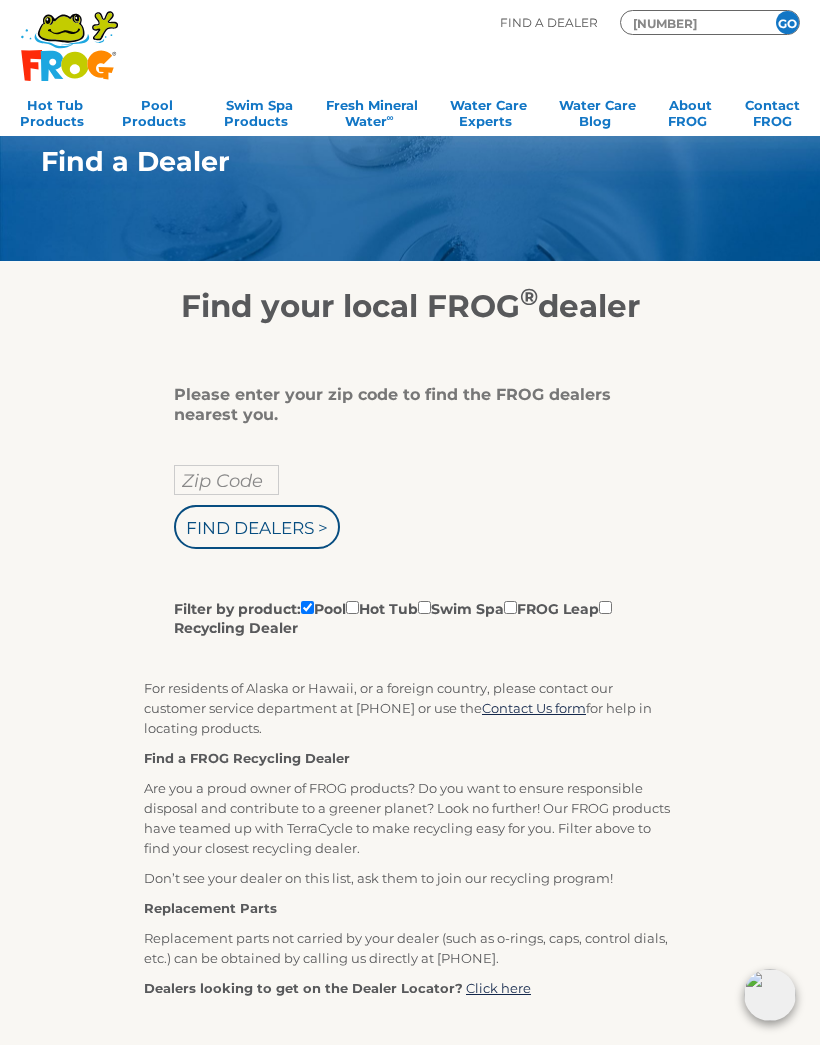 click on "Find Dealers >" at bounding box center (257, 527) 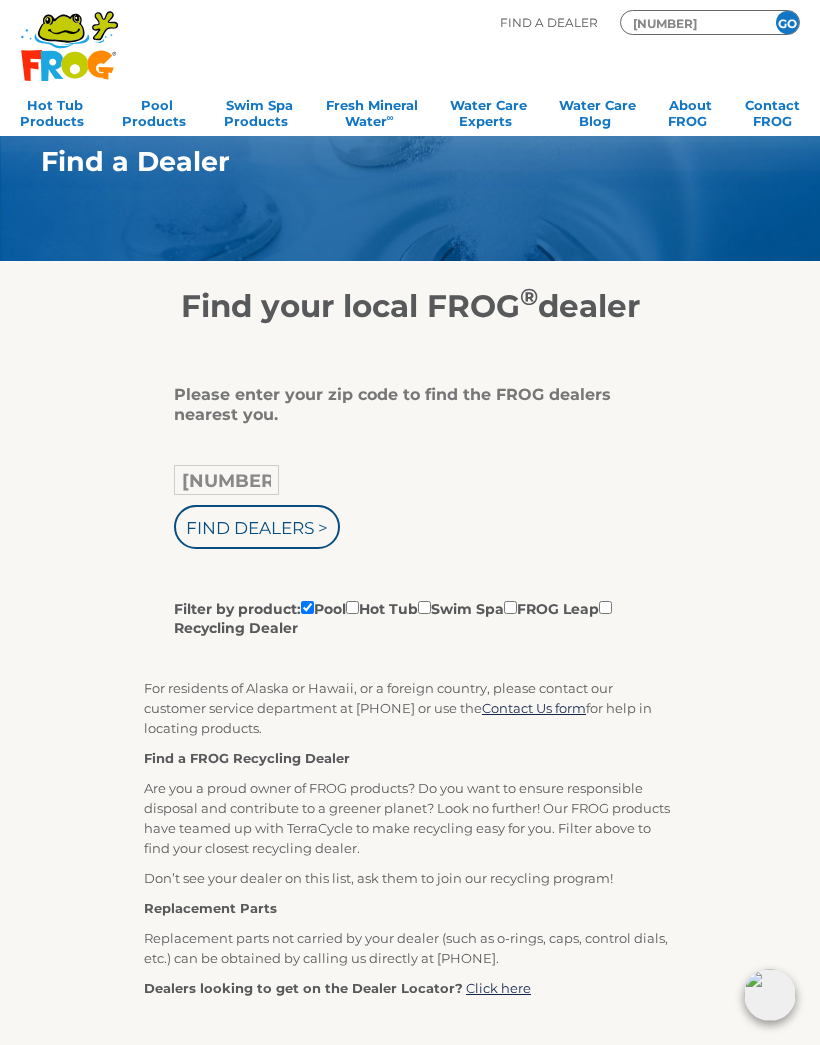 type on "[POSTAL_CODE]" 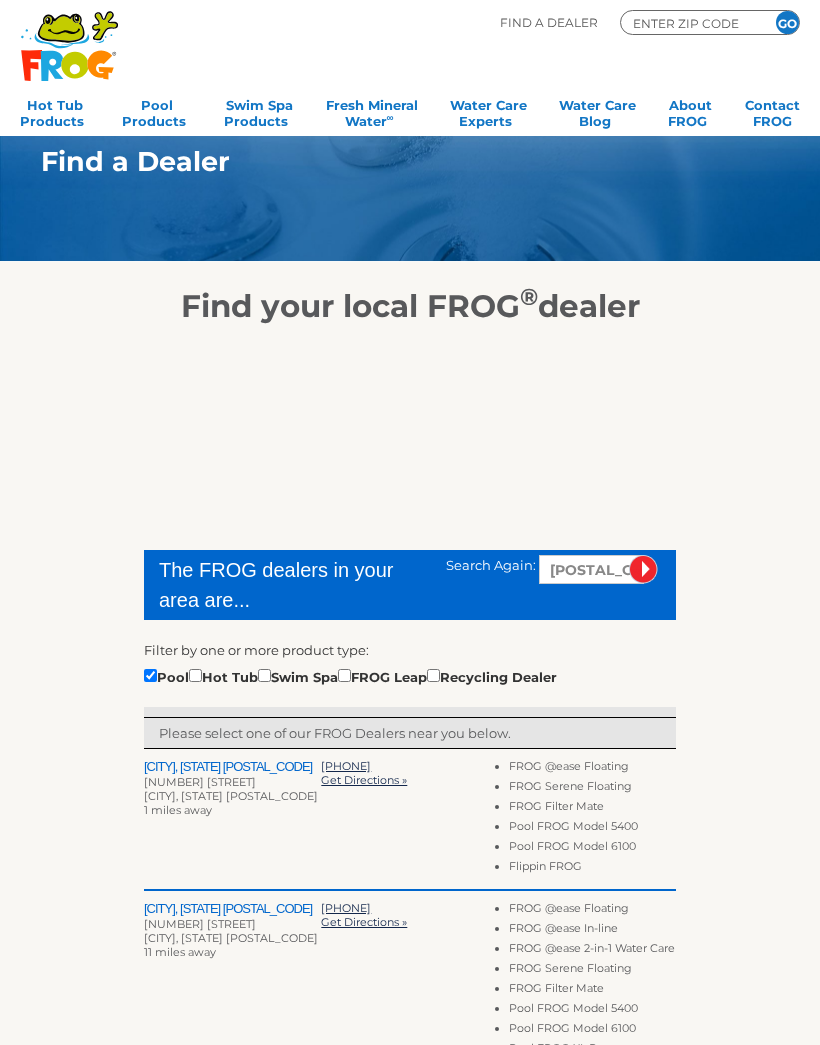 scroll, scrollTop: 0, scrollLeft: 0, axis: both 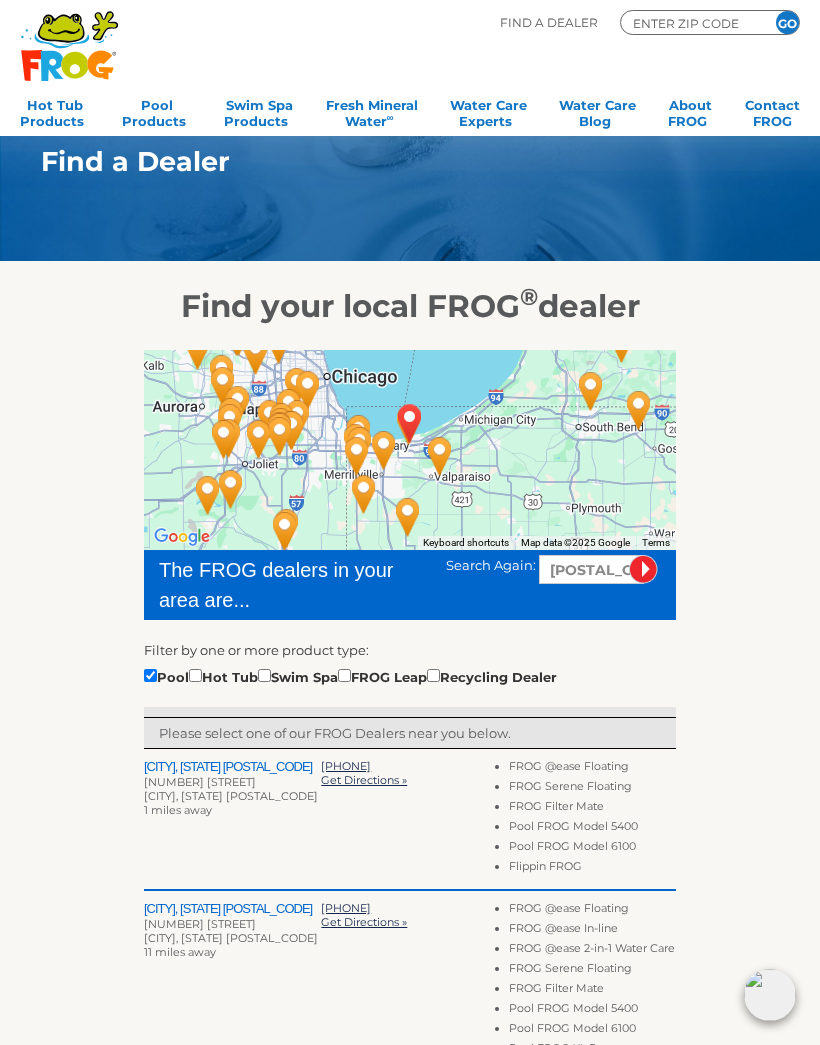 click at bounding box center (195, 675) 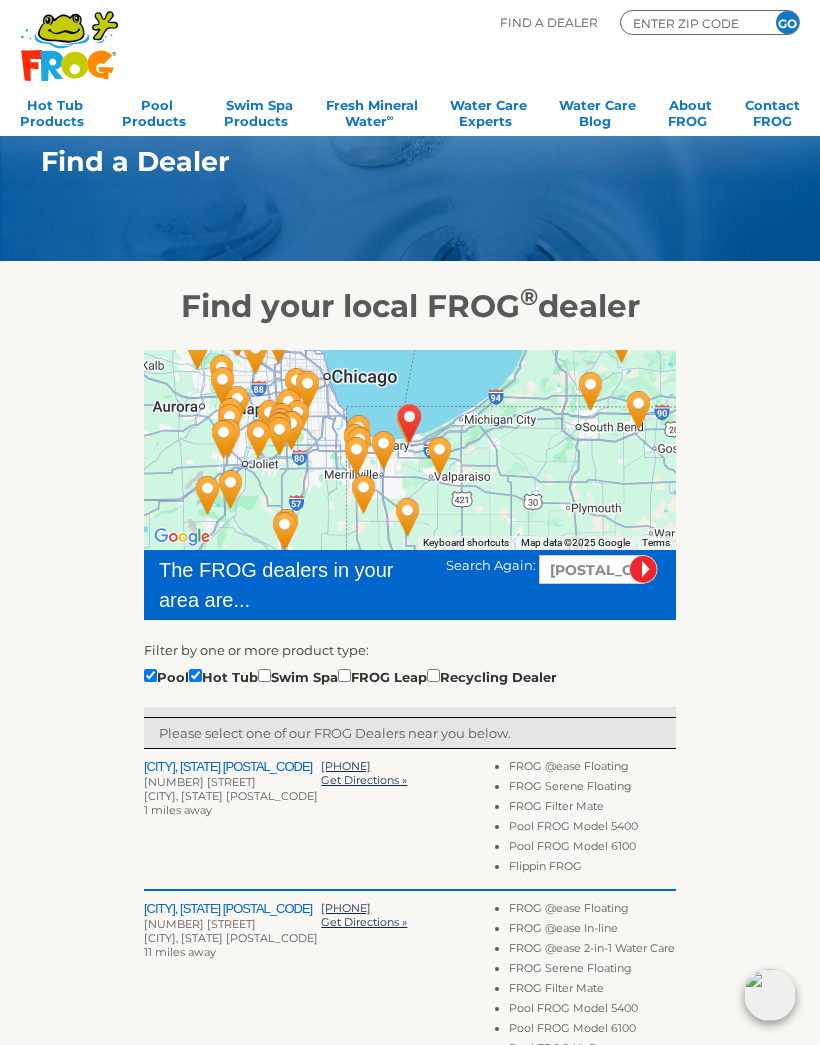 click at bounding box center (150, 675) 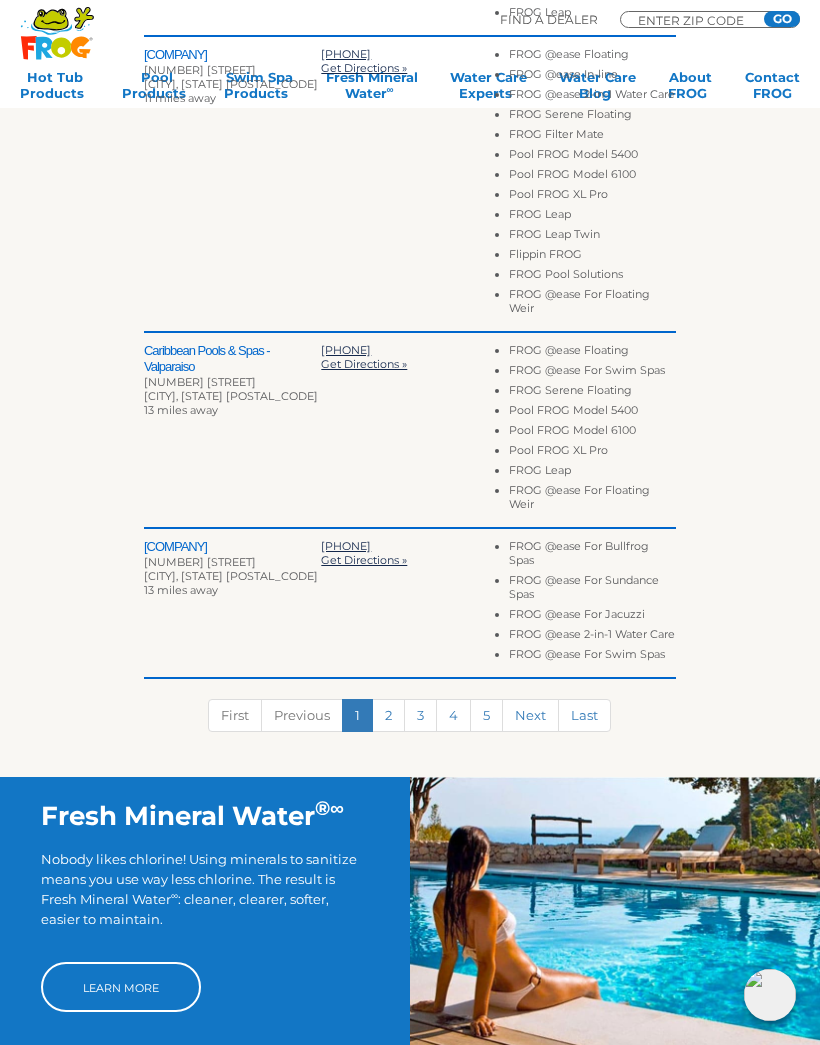 scroll, scrollTop: 995, scrollLeft: 0, axis: vertical 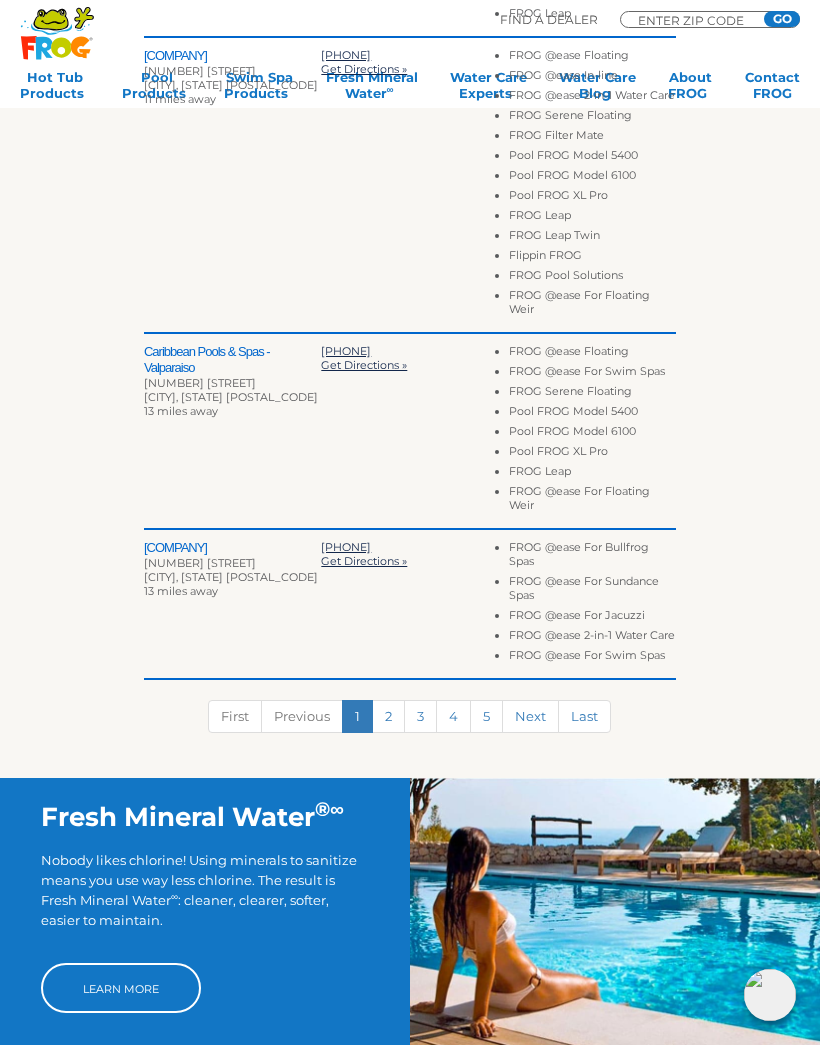 click on "2" at bounding box center [388, 716] 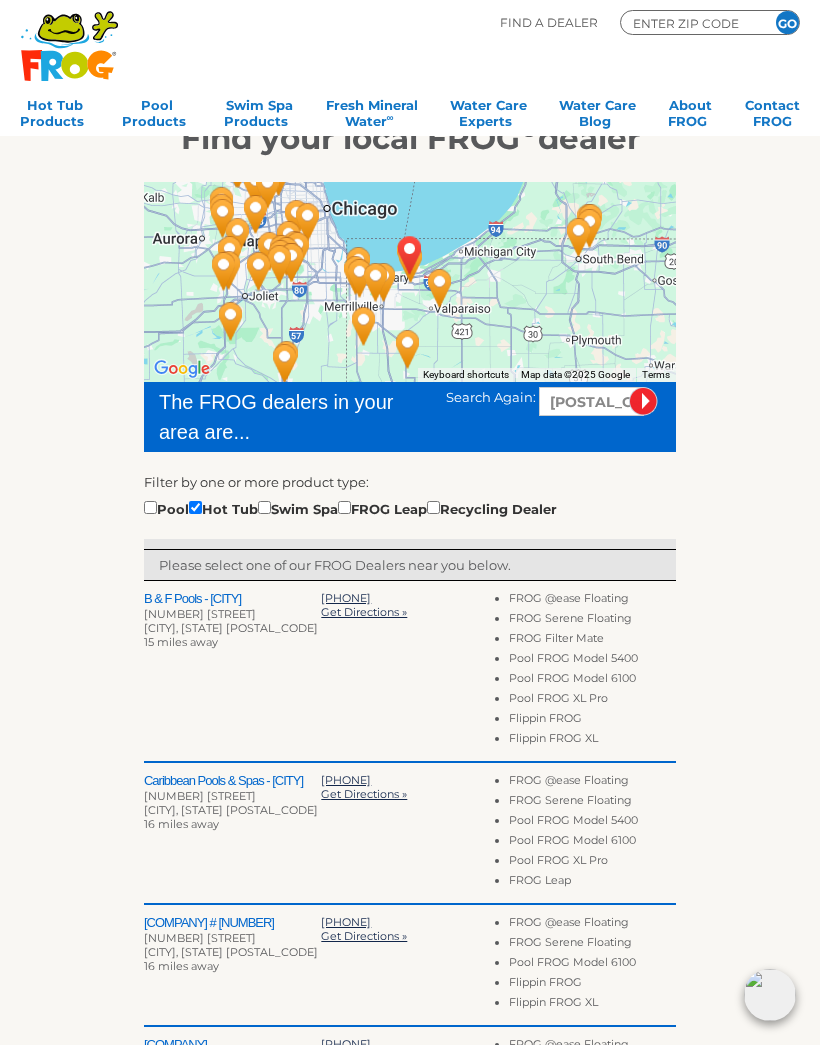 scroll, scrollTop: 146, scrollLeft: 0, axis: vertical 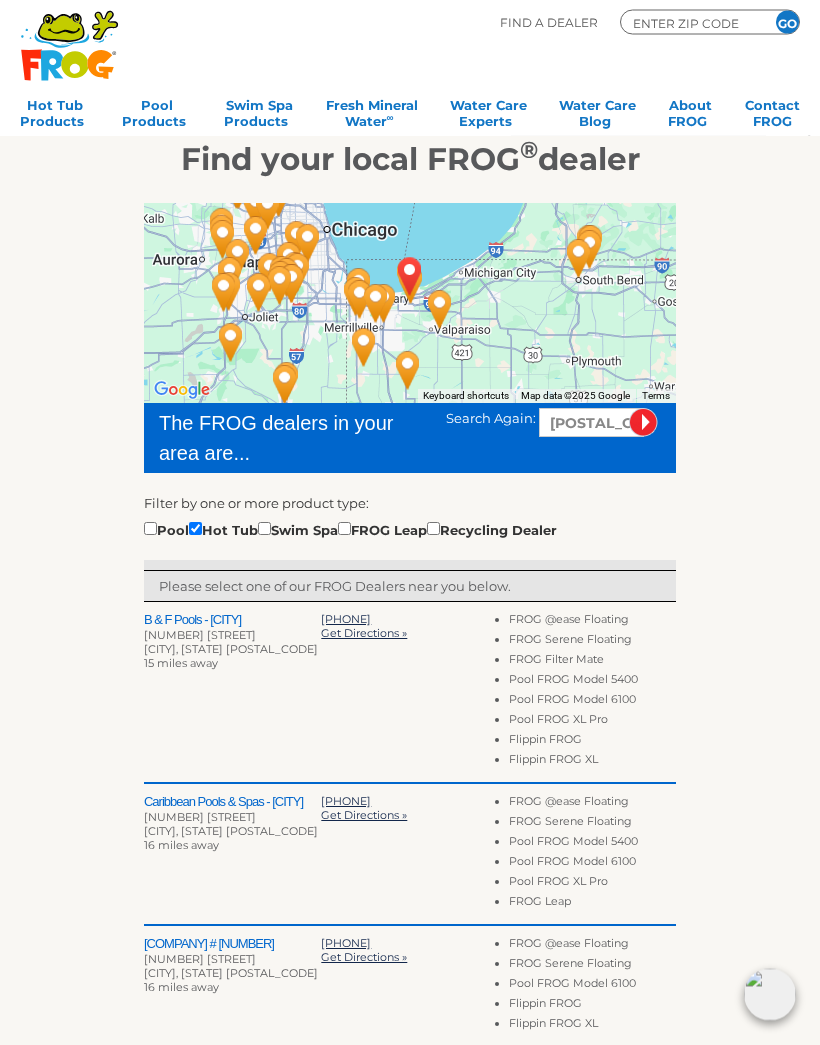 click on "FROG Filter Mate" at bounding box center [592, 663] 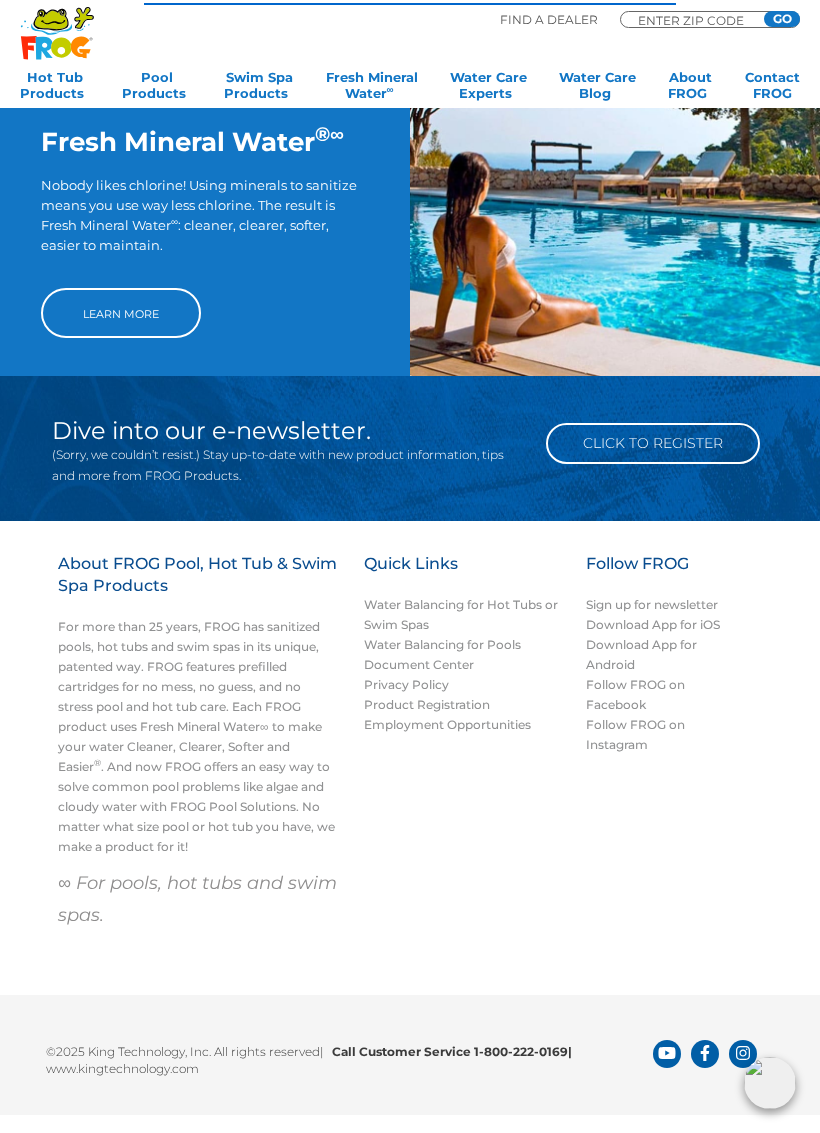 scroll, scrollTop: 1462, scrollLeft: 0, axis: vertical 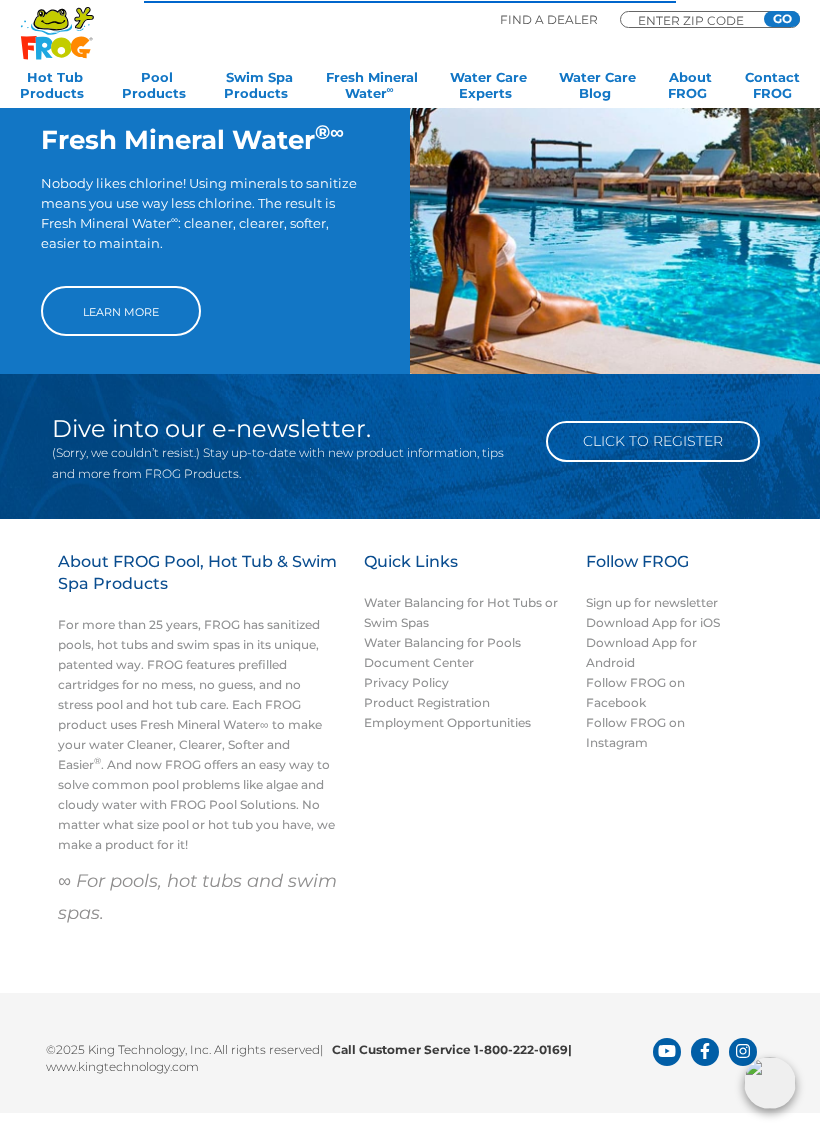 click on "About FROG Pool, Hot Tub & Swim Spa Products" at bounding box center [198, 583] 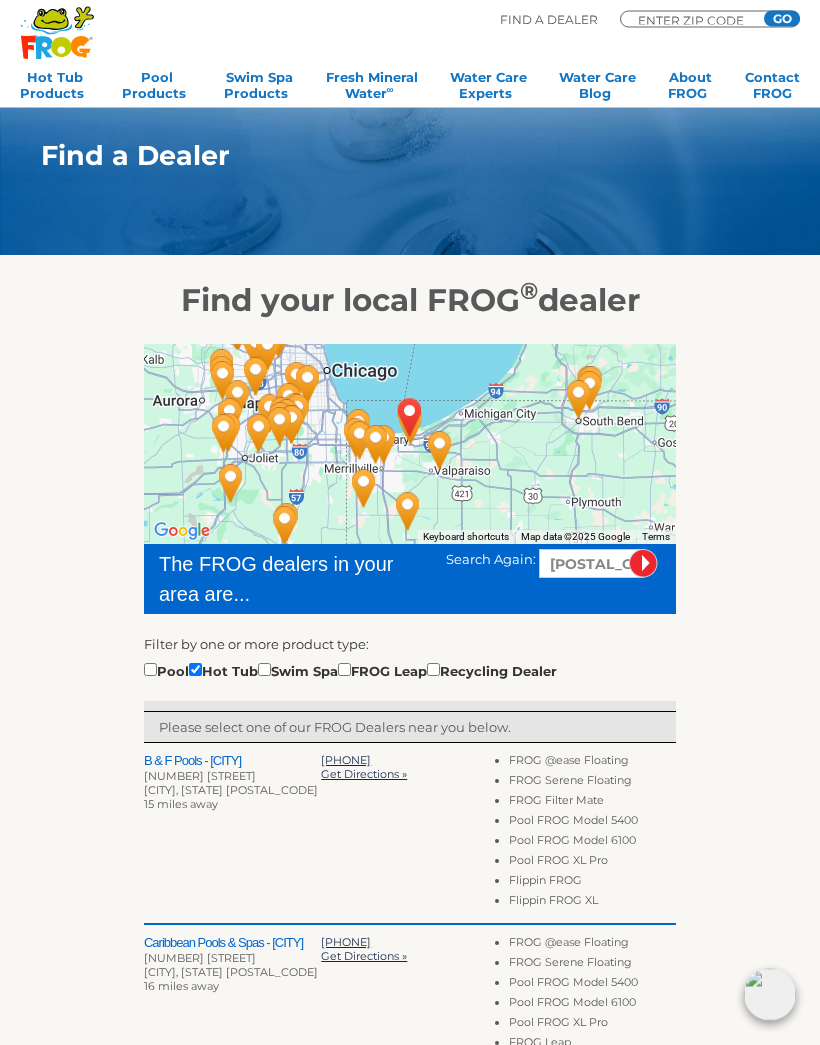scroll, scrollTop: 0, scrollLeft: 0, axis: both 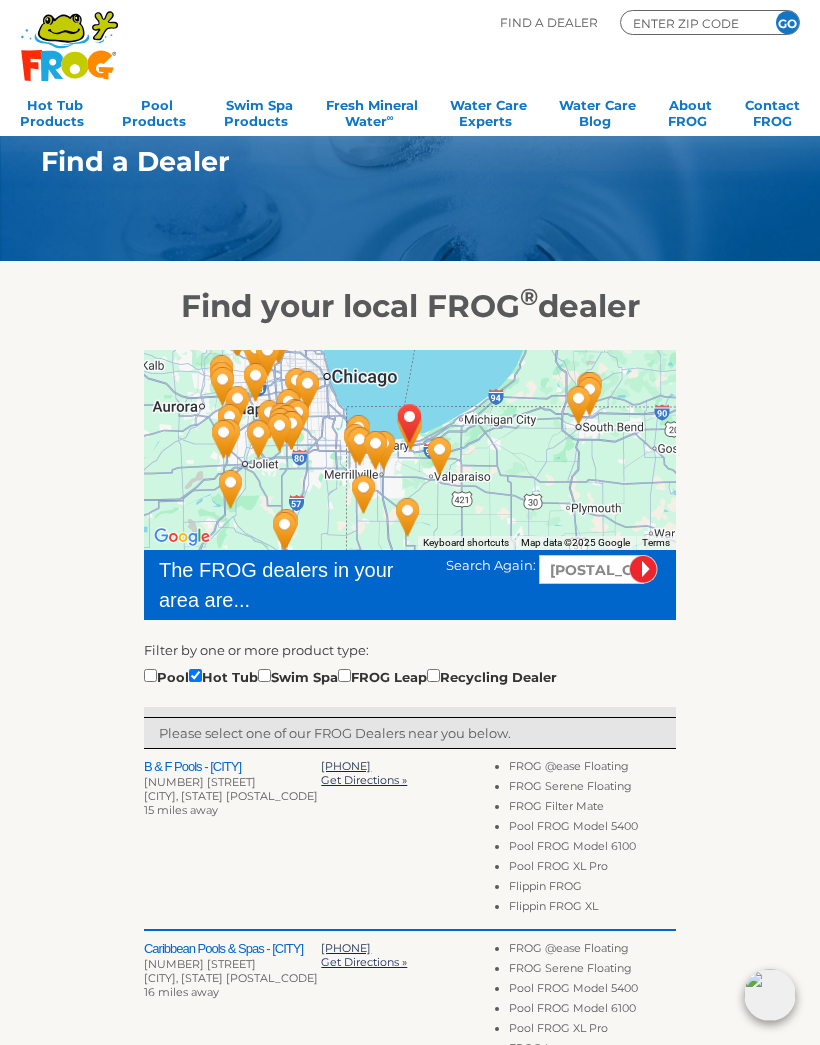 click on ".st130{clip-path:url(#SVGID_2_);fill-rule:evenodd;clip-rule:evenodd;fill:#C3CC00;}
.st131{clip-path:url(#SVGID_2_);fill-rule:evenodd;clip-rule:evenodd;fill:#070606;}
.st132{clip-path:url(#SVGID_2_);fill:#FE2B09;}
.st133{clip-path:url(#SVGID_2_);fill:#1DA7E0;}
.st134{clip-path:url(#SVGID_2_);fill:#C3CC00;}
.st135{clip-path:url(#SVGID_2_);fill:#FF8900;}
.st136{clip-path:url(#SVGID_2_);fill-rule:evenodd;clip-rule:evenodd;fill:#1DA7E0;}
.st137{clip-path:url(#SVGID_2_);fill:#4D4D4D;}
.st138{clip-path:url(#SVGID_2_);fill-rule:evenodd;clip-rule:evenodd;fill:#FFFFFF;}
.st139{clip-path:url(#SVGID_2_);fill:#070606;}" 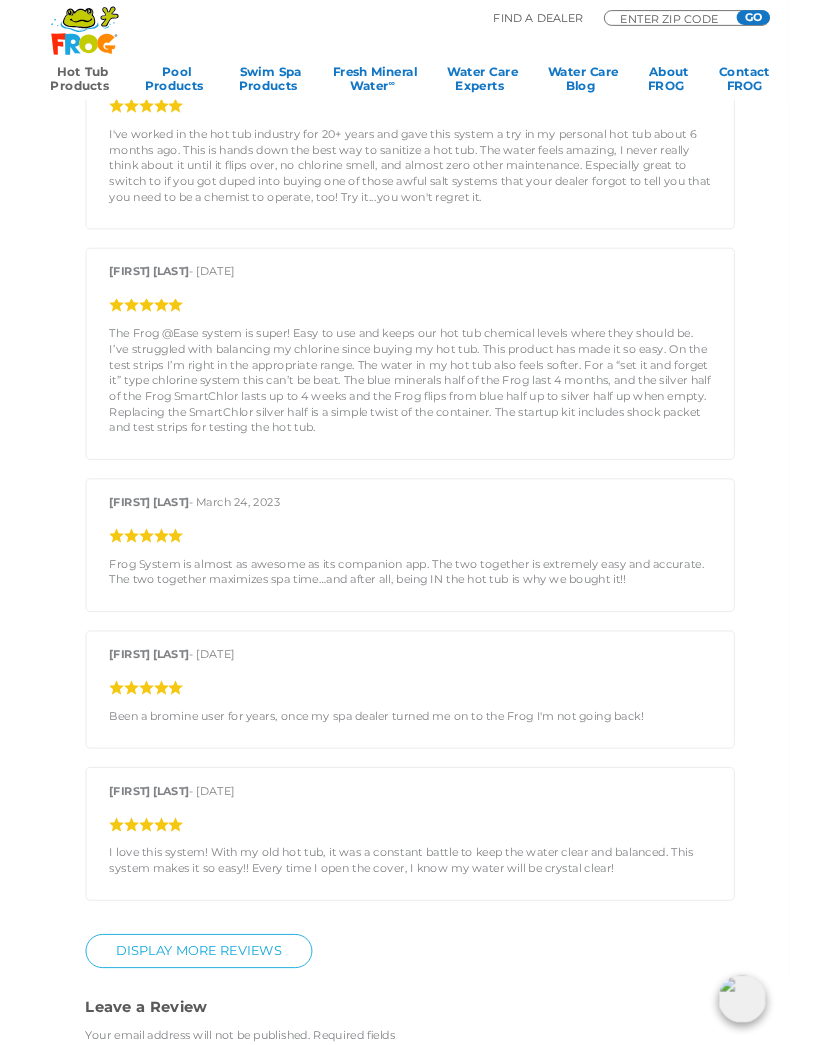 scroll, scrollTop: 2241, scrollLeft: 0, axis: vertical 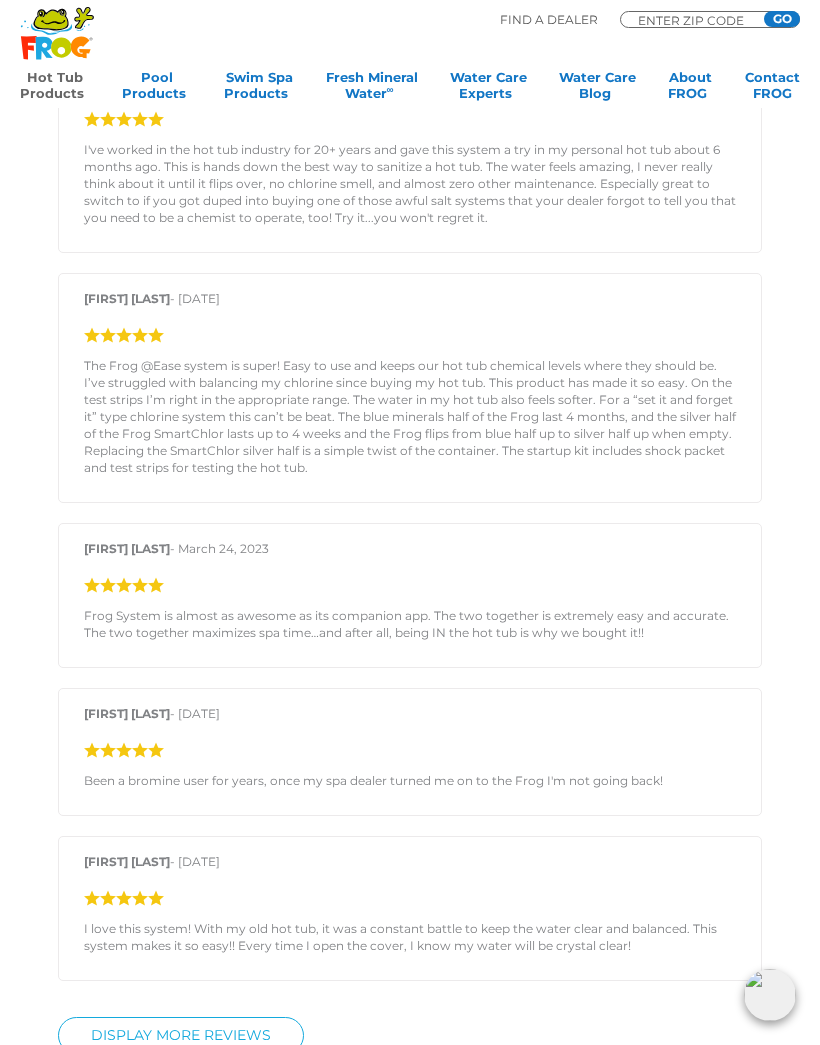 click on "[FIRST]  - [DATE] [FIRST] [LAST]  - [DATE] [FIRST] [LAST]  - [DATE] [FIRST] [LAST]  - [DATE]" at bounding box center (410, 519) 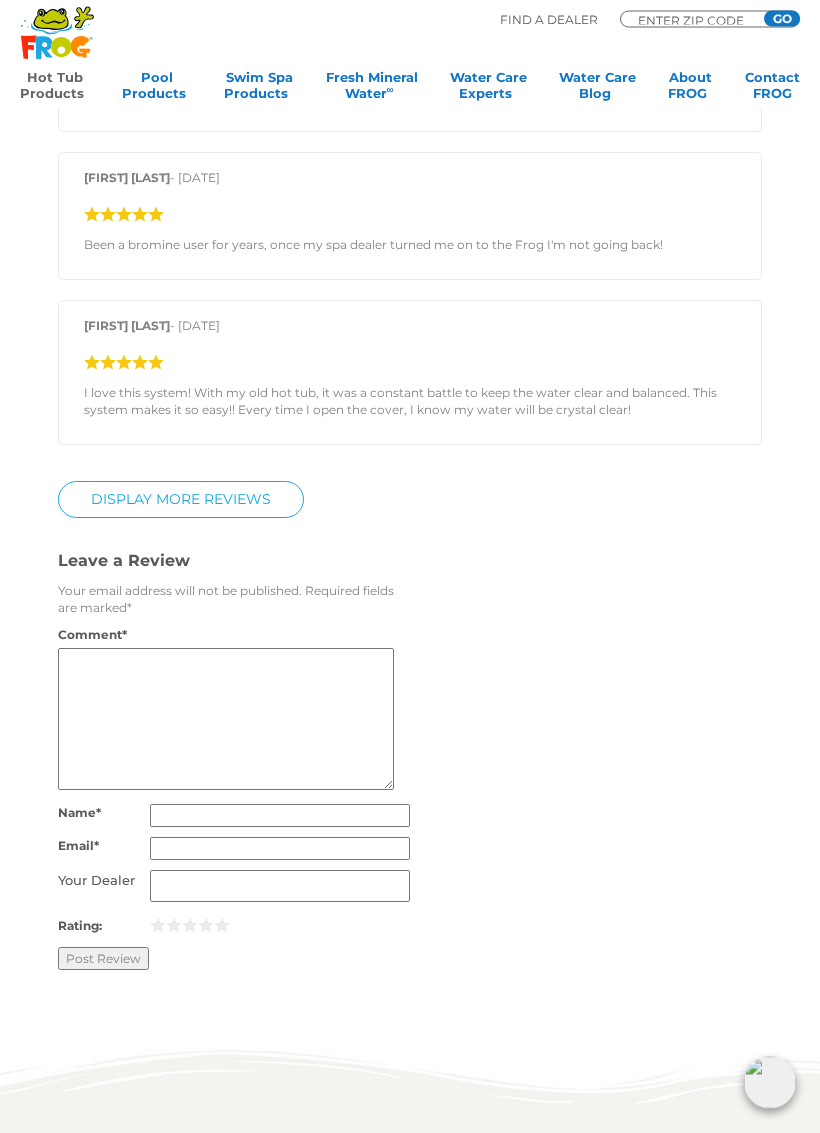 click on "Display More Reviews" at bounding box center [181, 500] 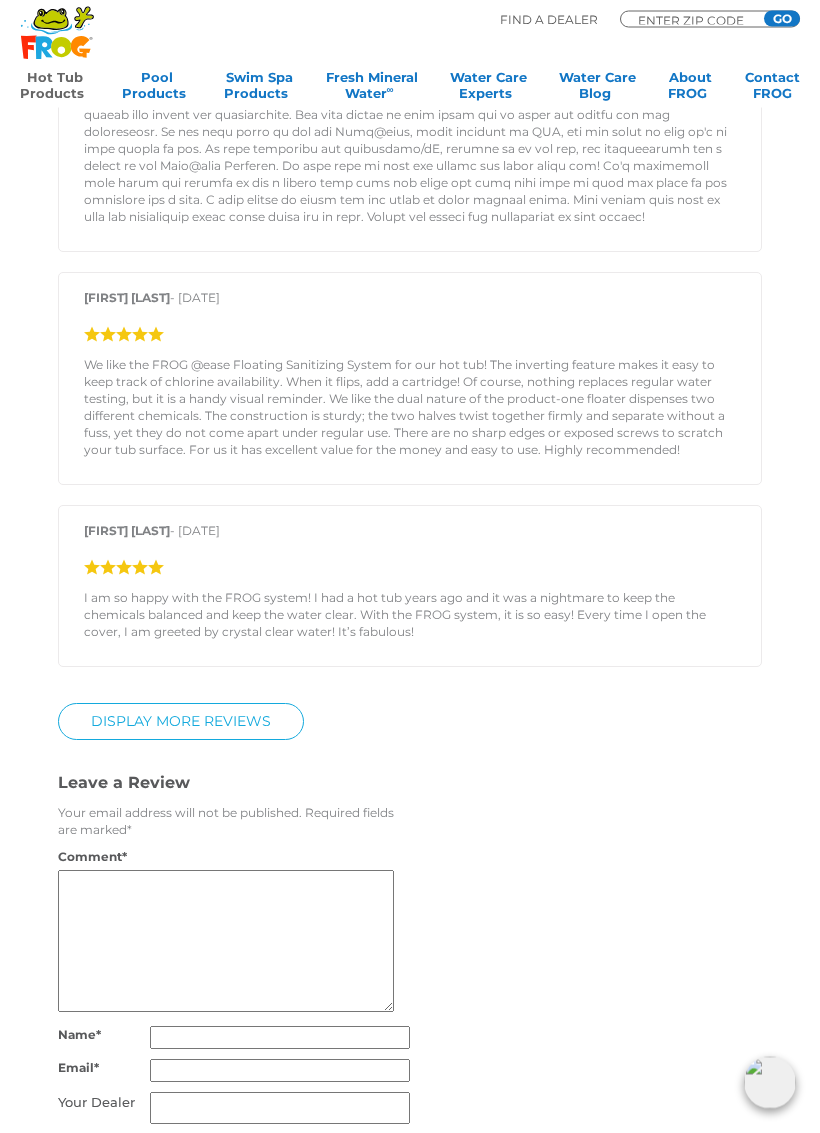 scroll, scrollTop: 3626, scrollLeft: 0, axis: vertical 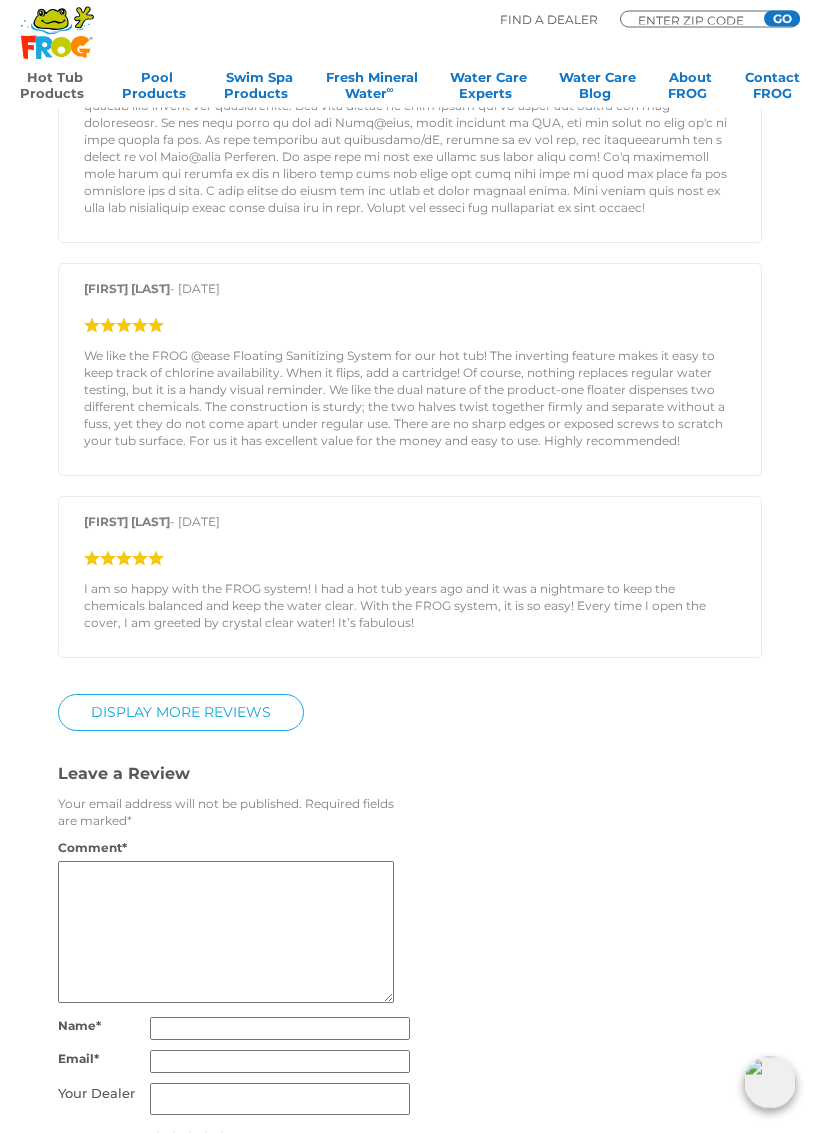 click on "DISPLAY MORE REVIEWS" at bounding box center (181, 713) 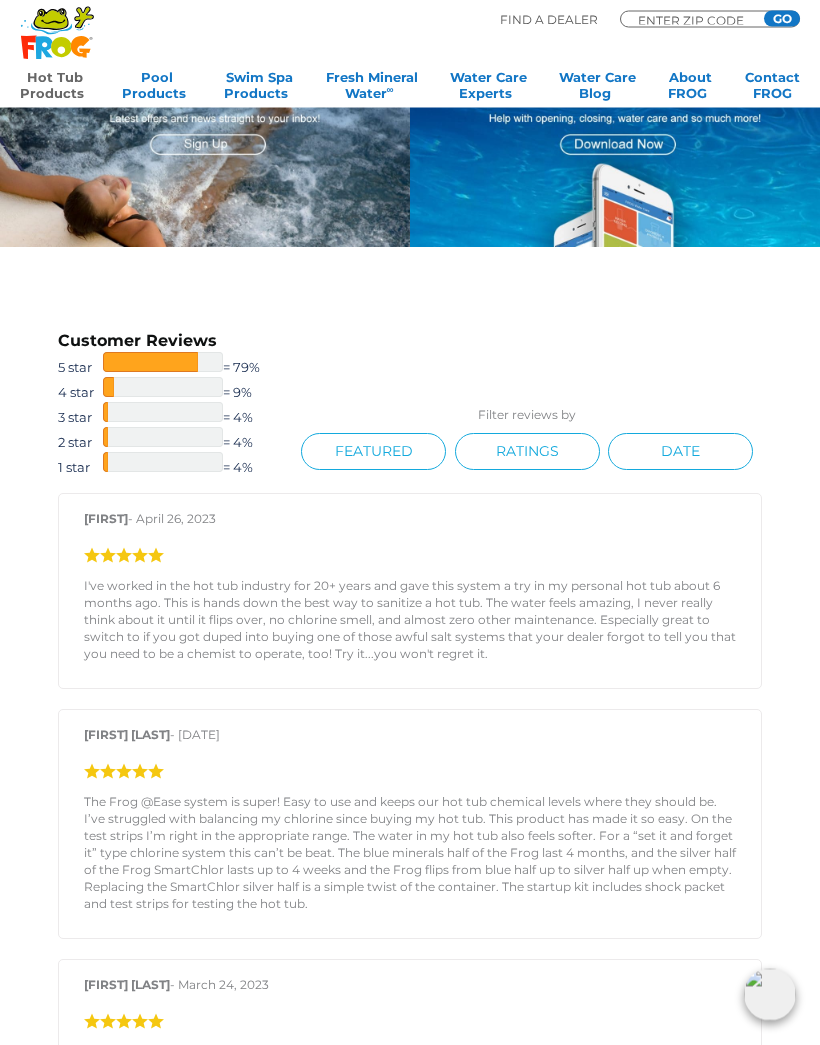 scroll, scrollTop: 1792, scrollLeft: 0, axis: vertical 